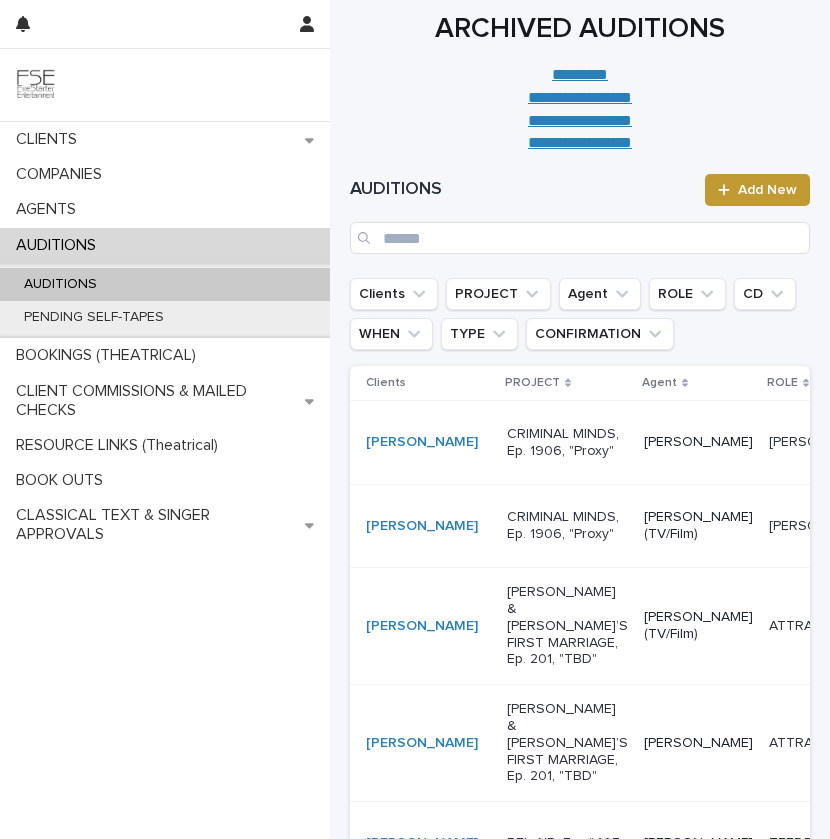 scroll, scrollTop: 0, scrollLeft: 0, axis: both 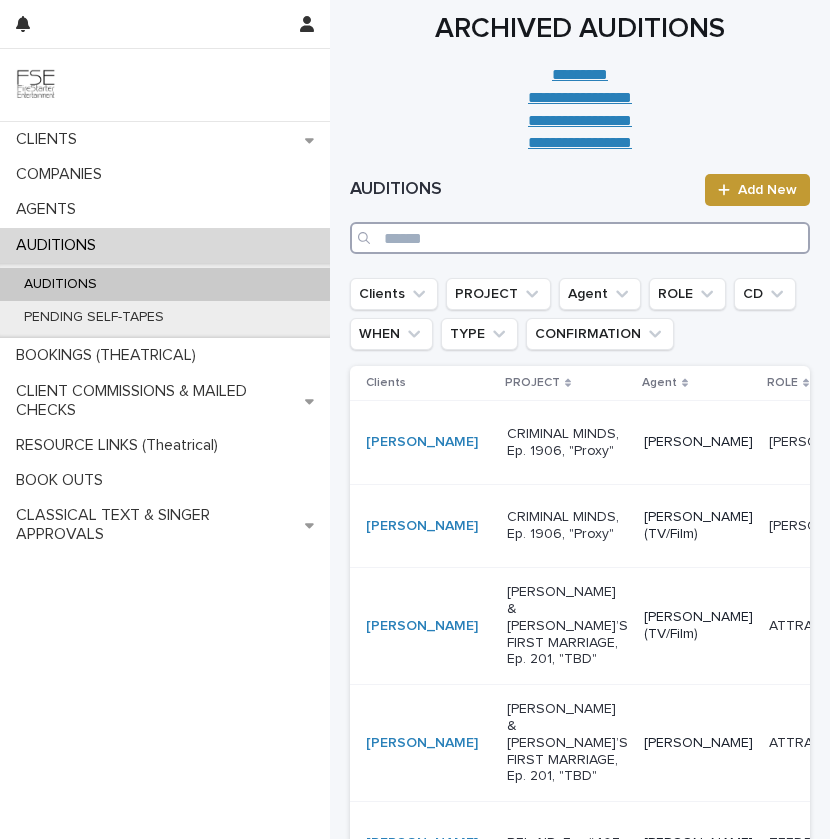 click at bounding box center [580, 238] 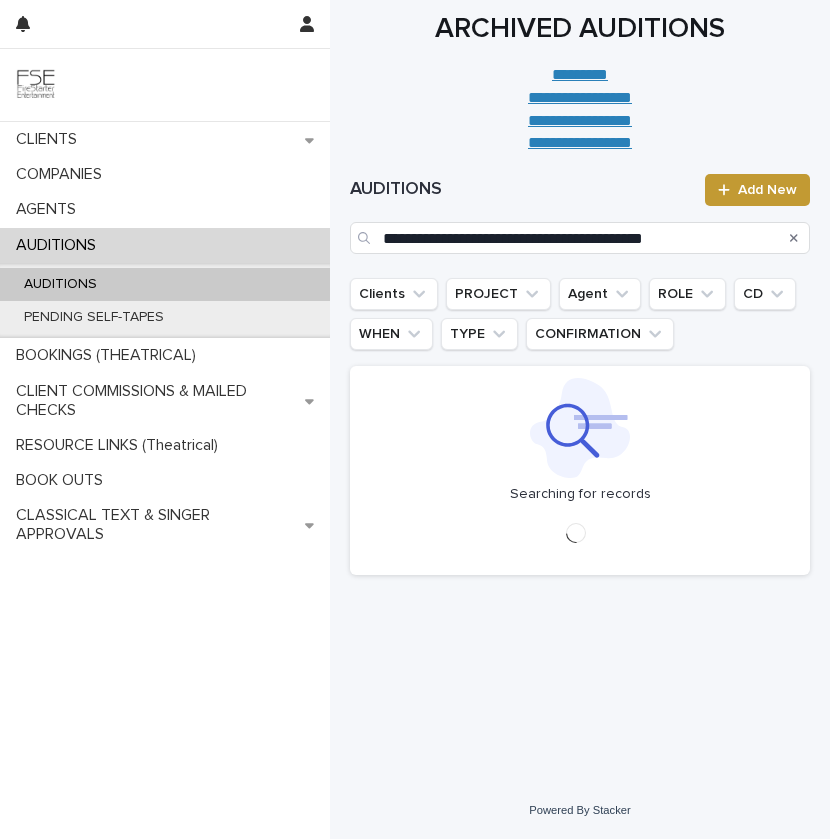 click at bounding box center [366, 238] 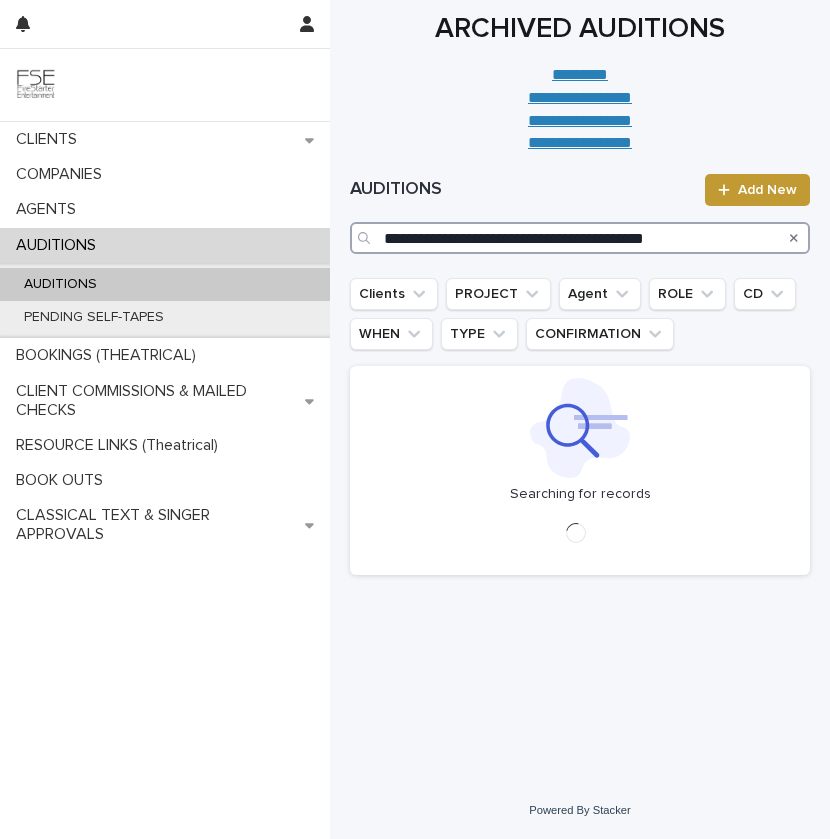 click on "**********" at bounding box center (580, 238) 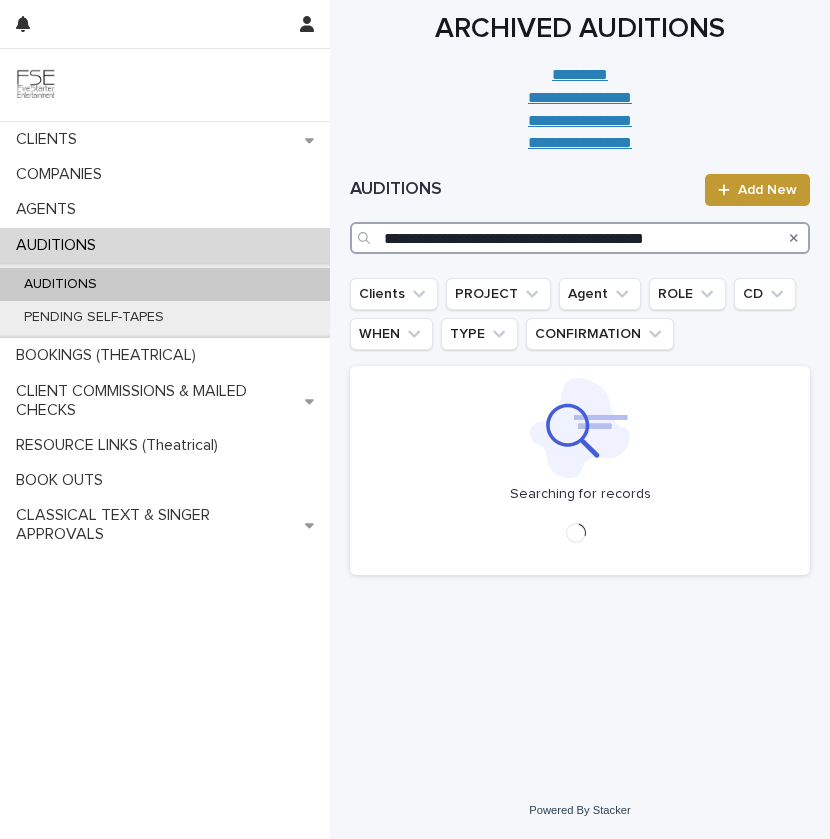 click on "**********" at bounding box center [580, 238] 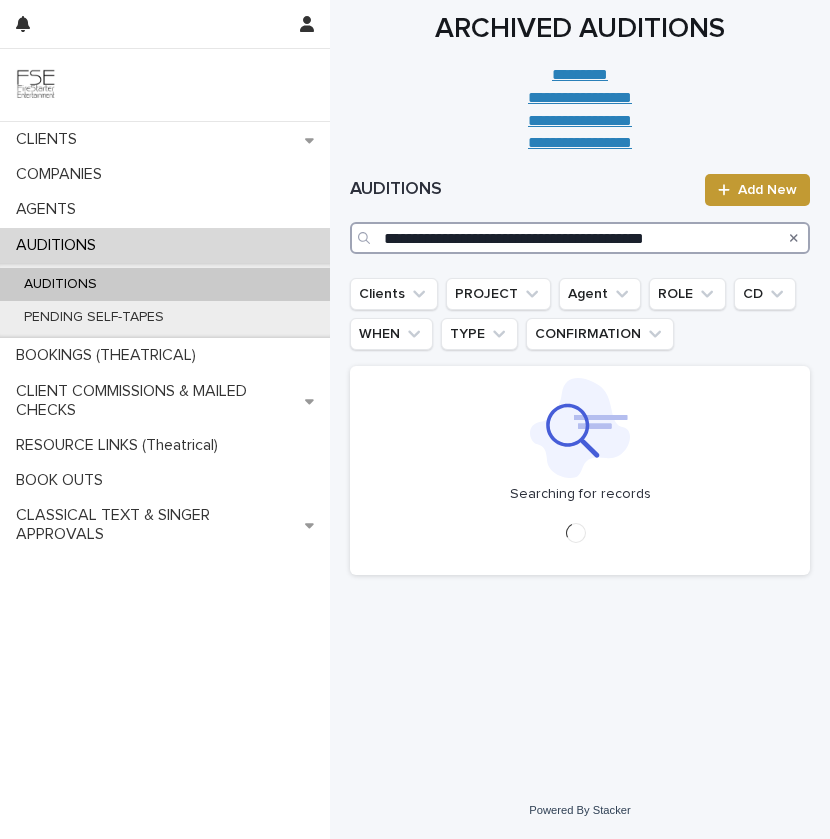 drag, startPoint x: 728, startPoint y: 238, endPoint x: 601, endPoint y: 235, distance: 127.03543 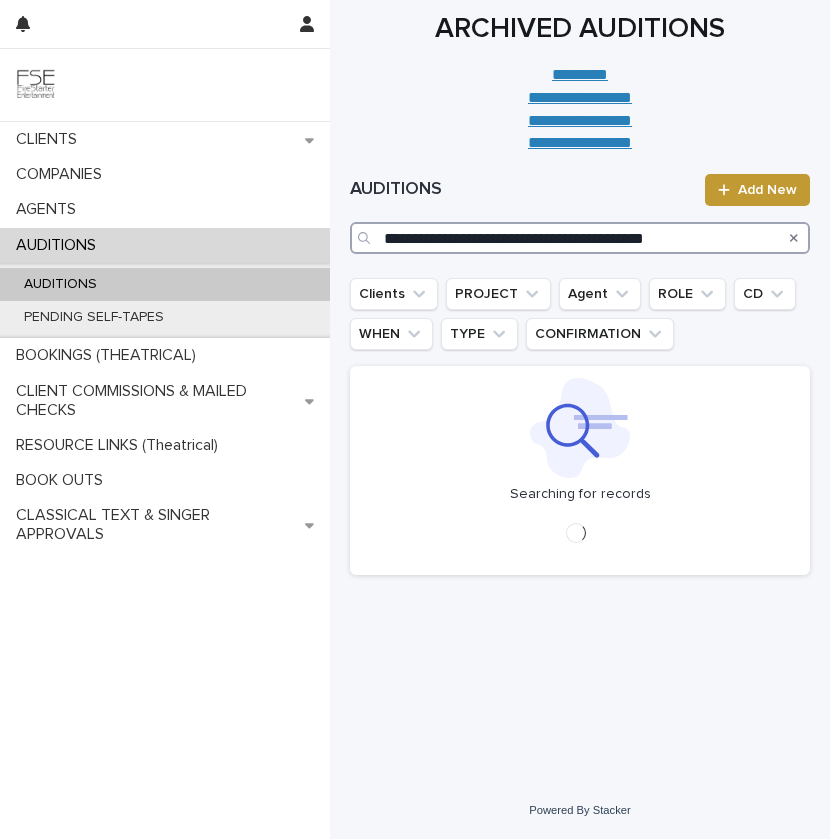 click on "**********" at bounding box center [580, 238] 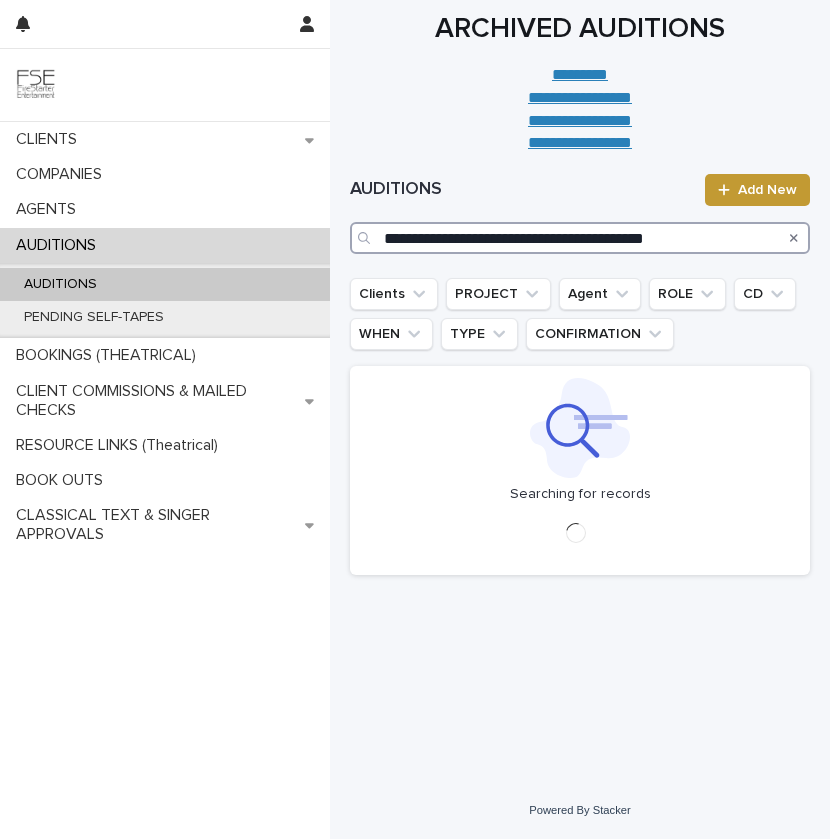 type on "**********" 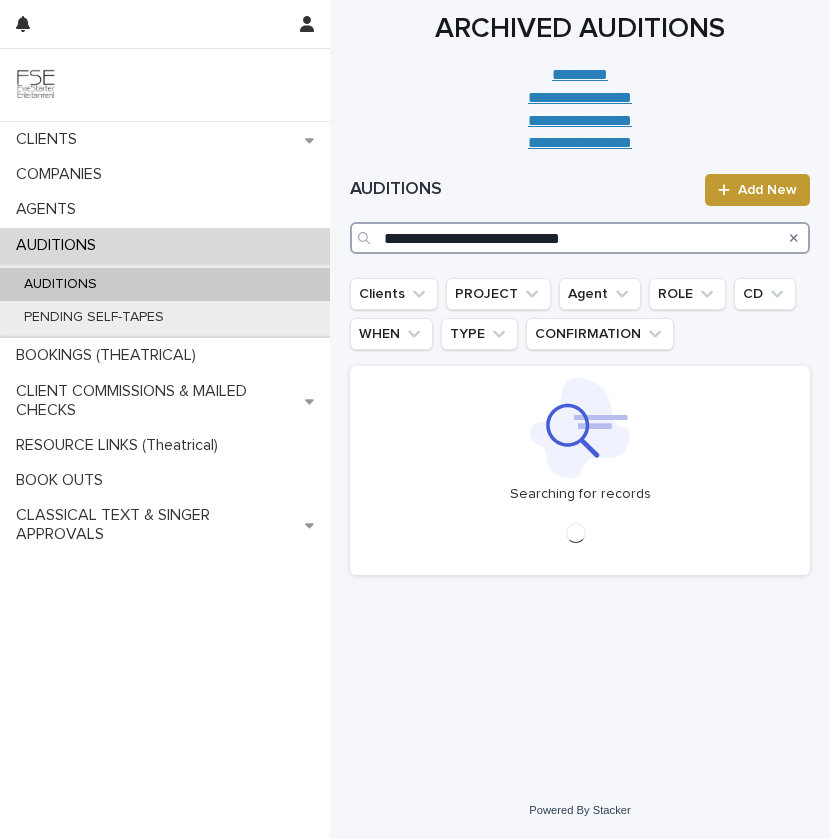 click on "**********" at bounding box center (580, 238) 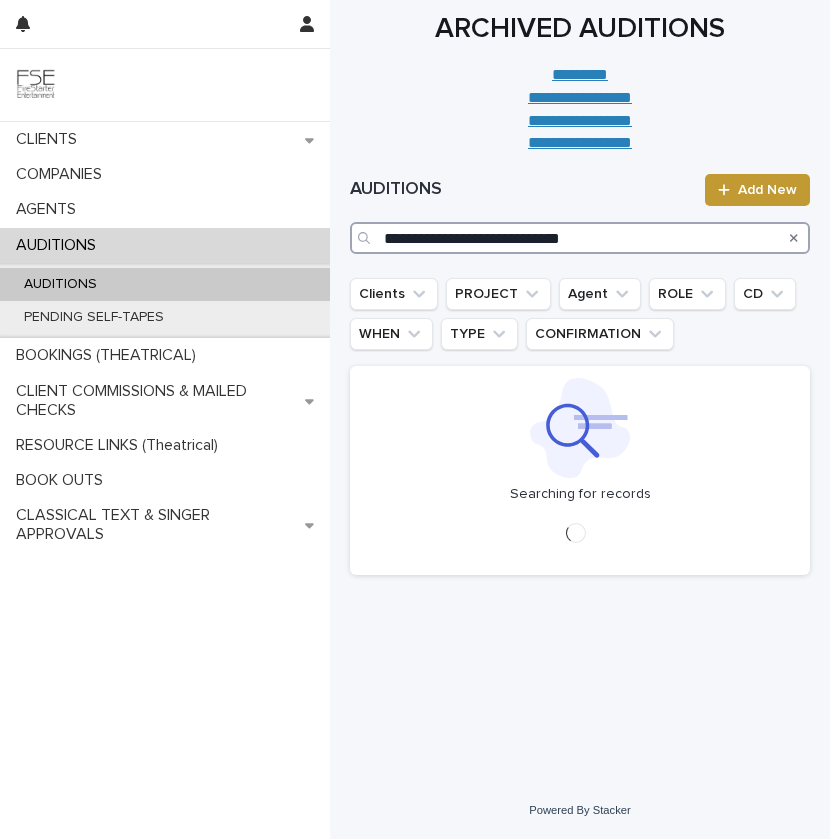 drag, startPoint x: 520, startPoint y: 235, endPoint x: 618, endPoint y: 230, distance: 98.12747 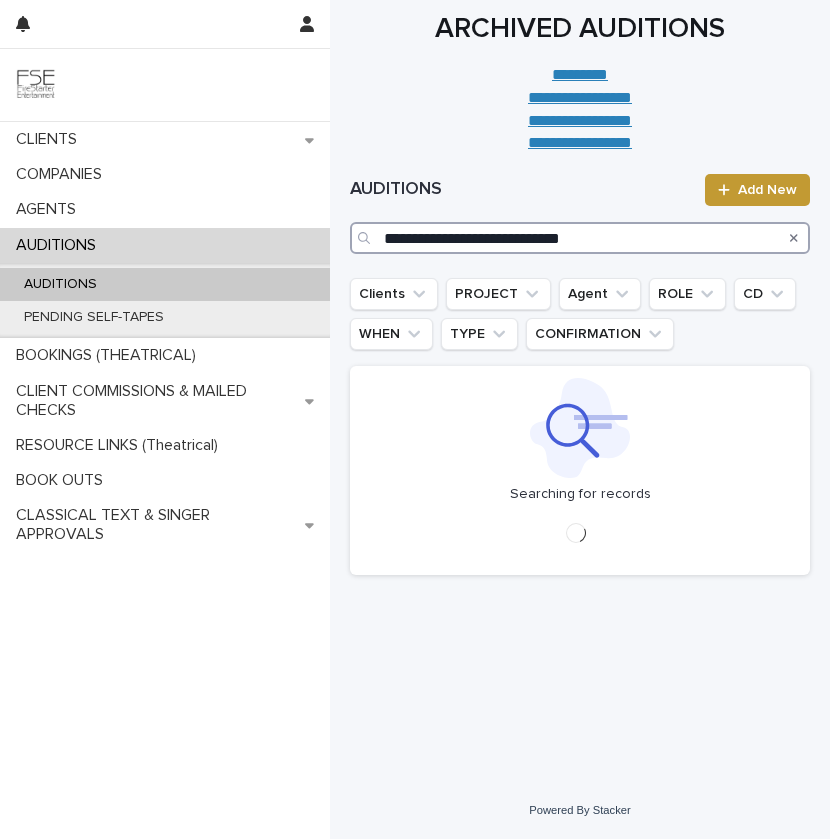 click on "**********" at bounding box center [580, 238] 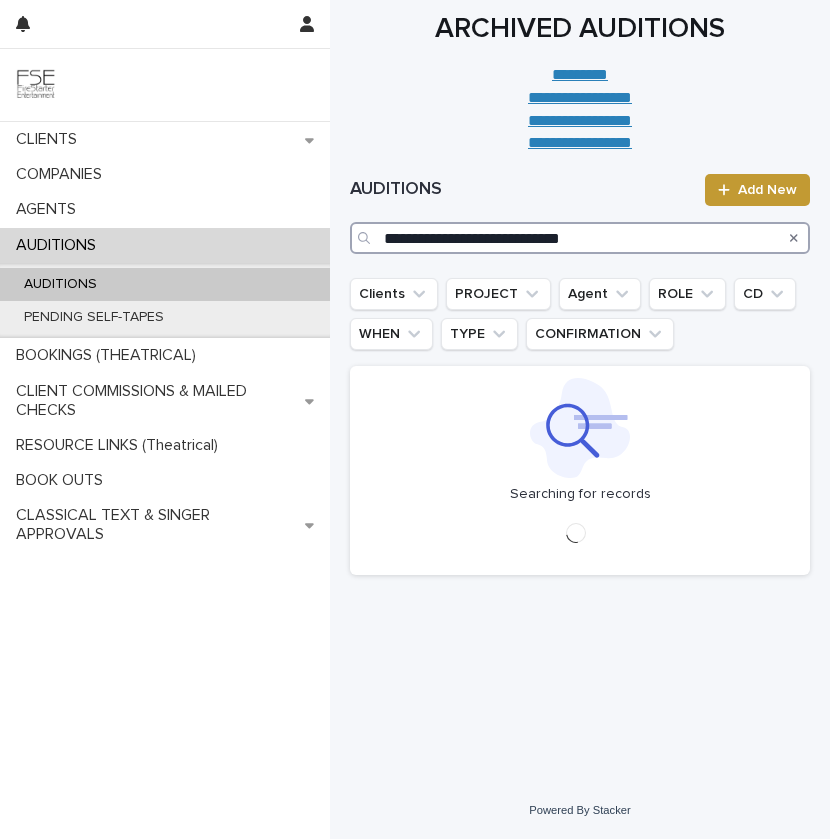 click on "**********" at bounding box center (580, 238) 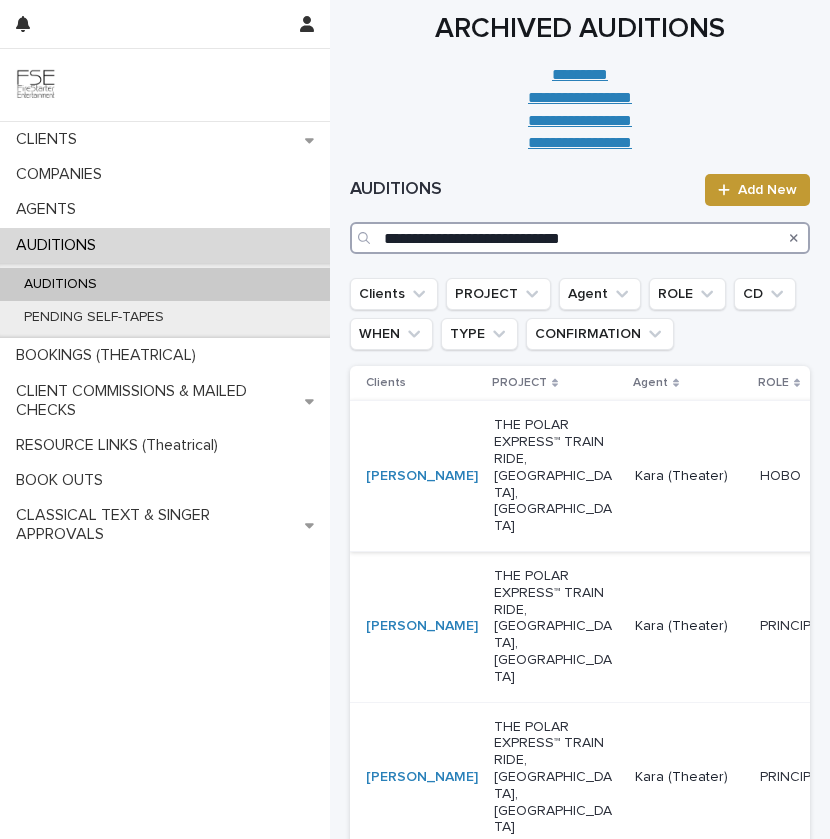 scroll, scrollTop: 74, scrollLeft: 0, axis: vertical 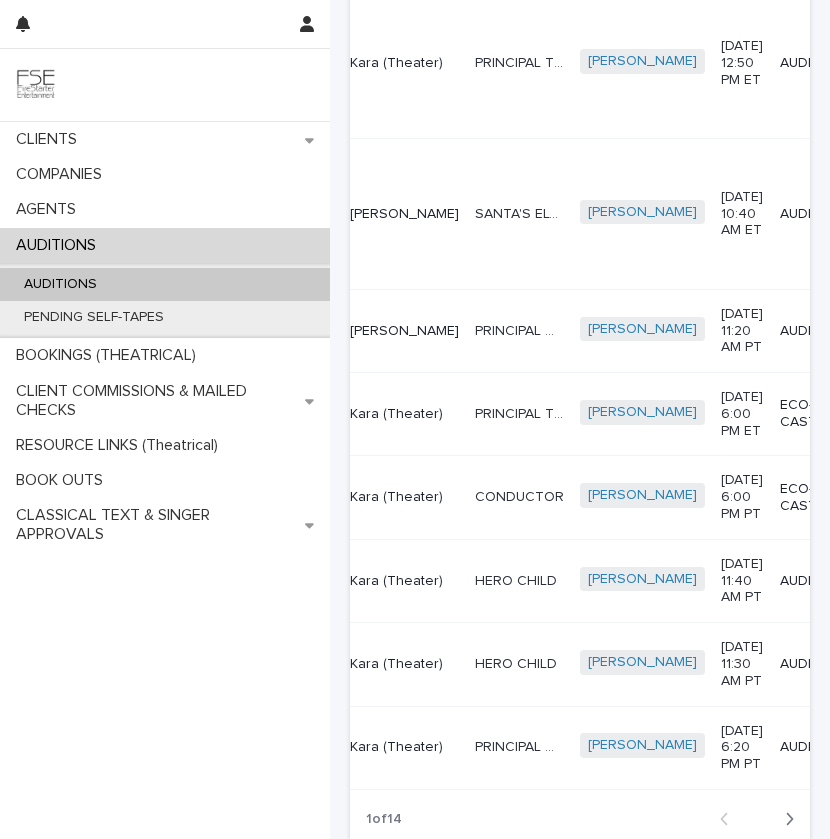 click on "[DATE] 6:00 PM ET" at bounding box center (742, 414) 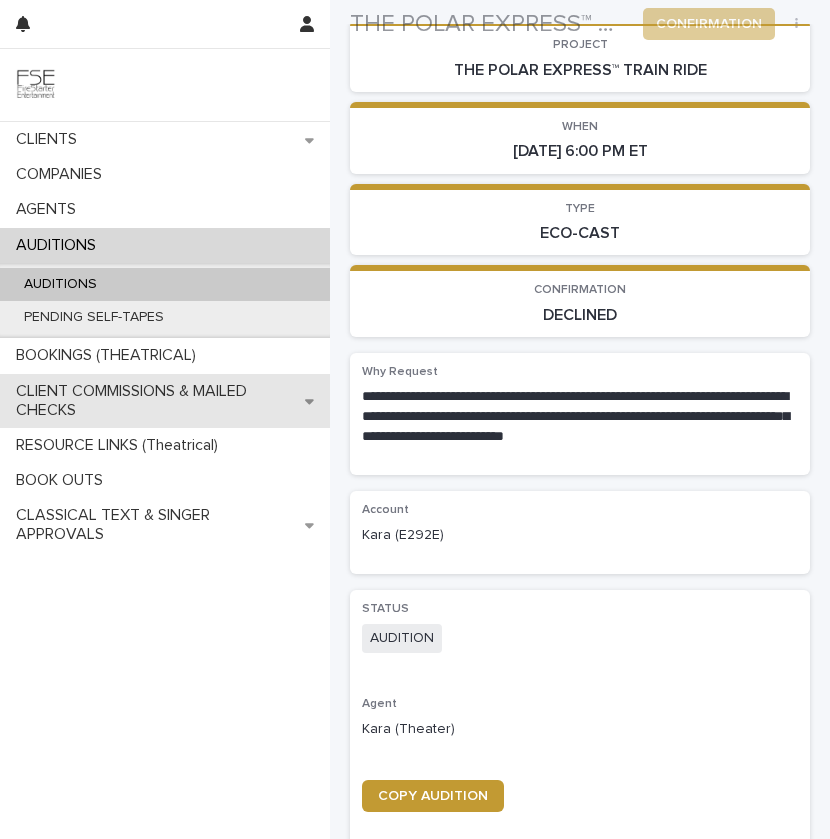 scroll, scrollTop: 251, scrollLeft: 0, axis: vertical 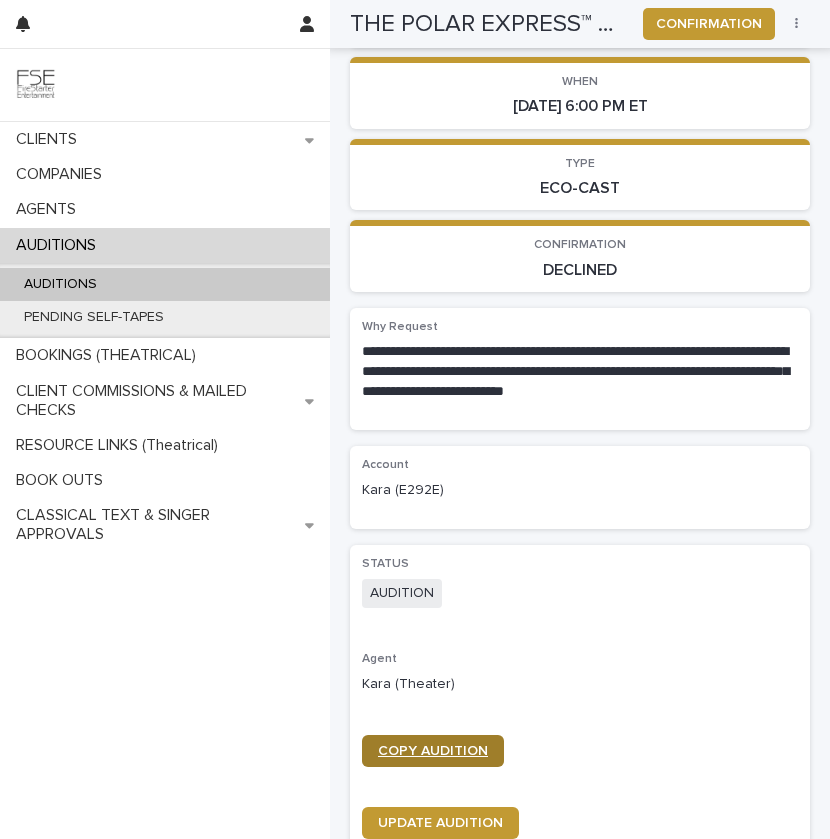 click on "COPY AUDITION" at bounding box center [433, 751] 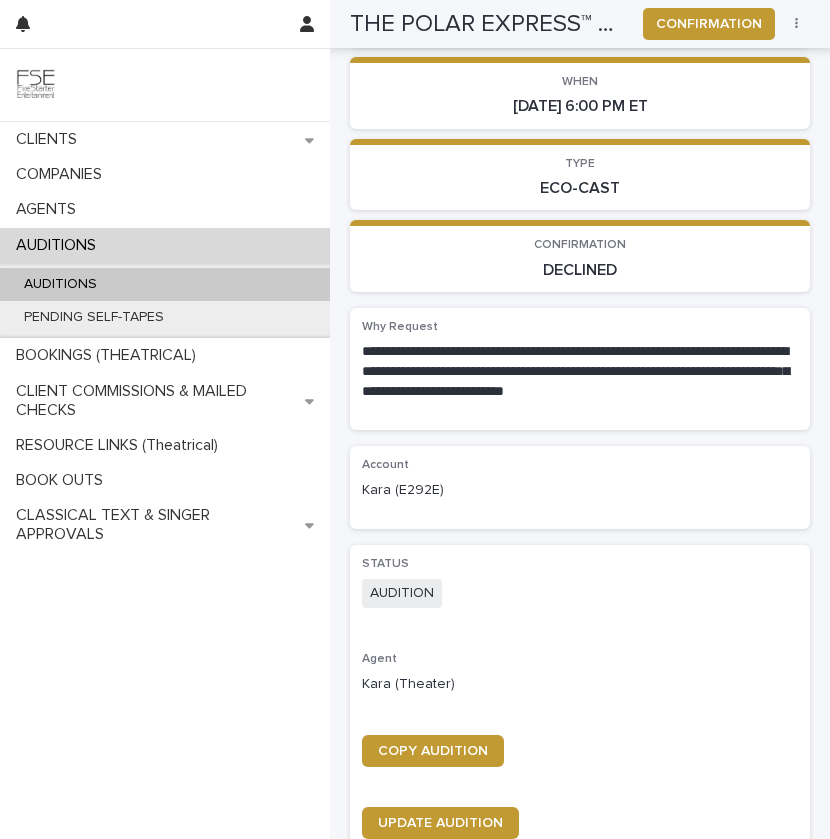 click on "AUDITIONS" at bounding box center [165, 284] 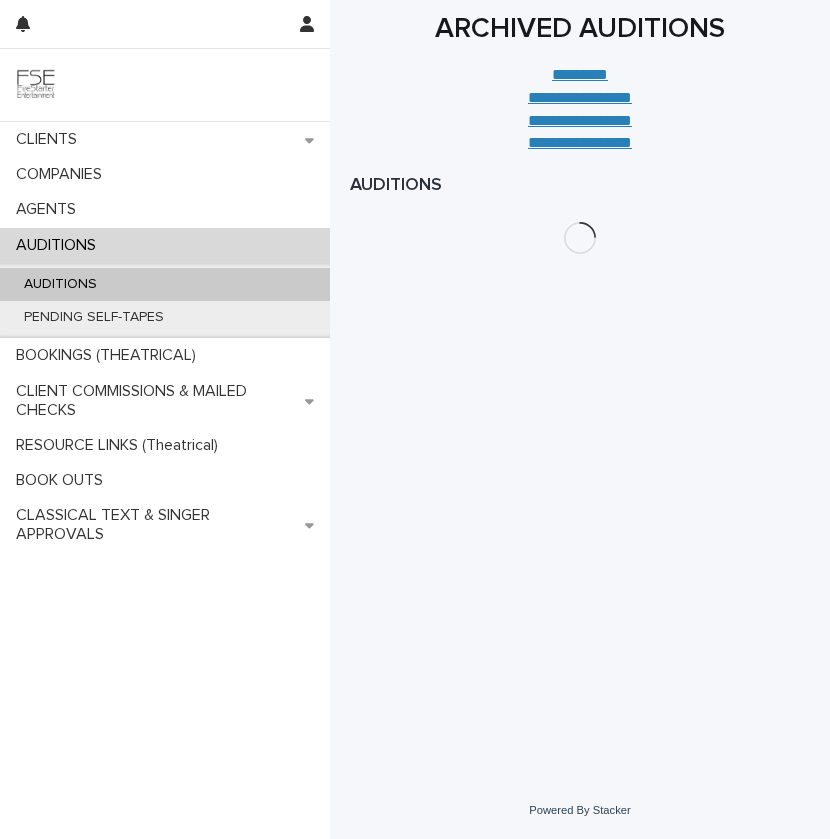 scroll, scrollTop: 0, scrollLeft: 0, axis: both 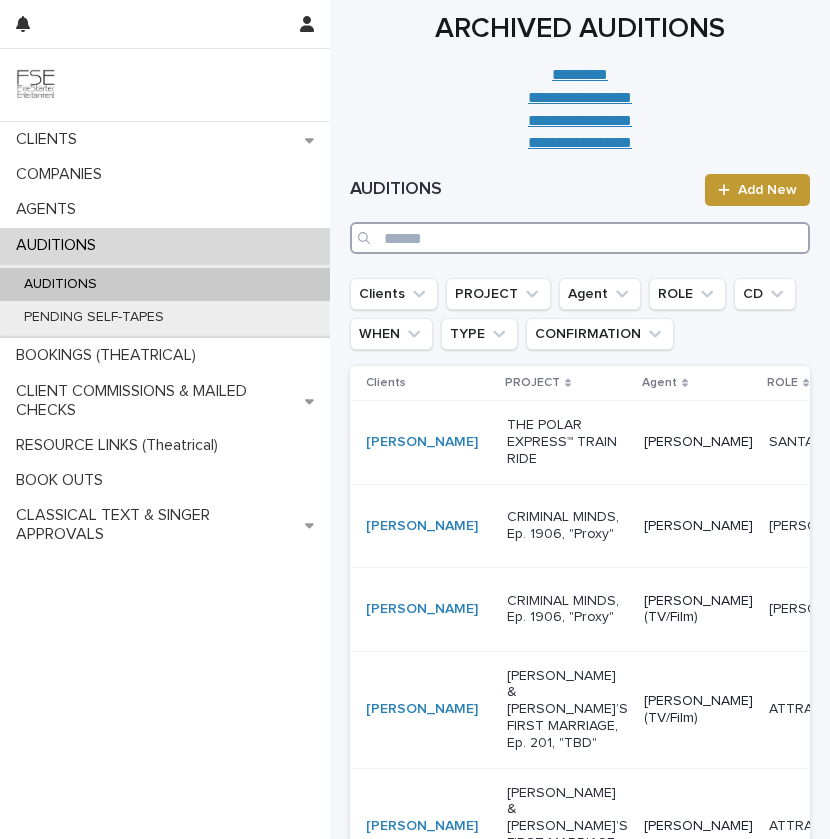 click at bounding box center [580, 238] 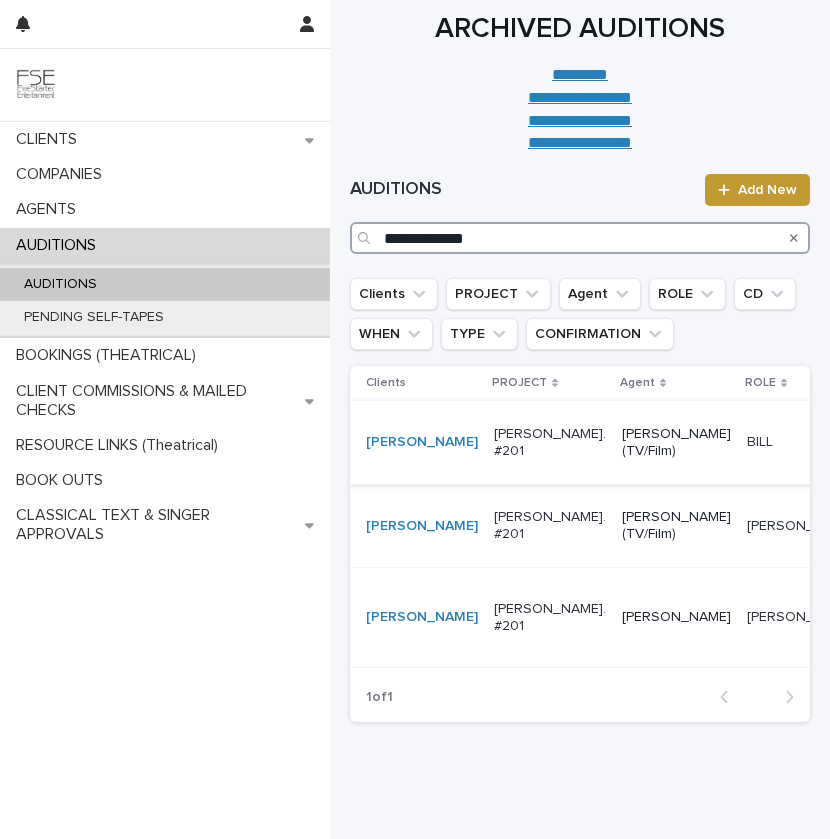 type on "**********" 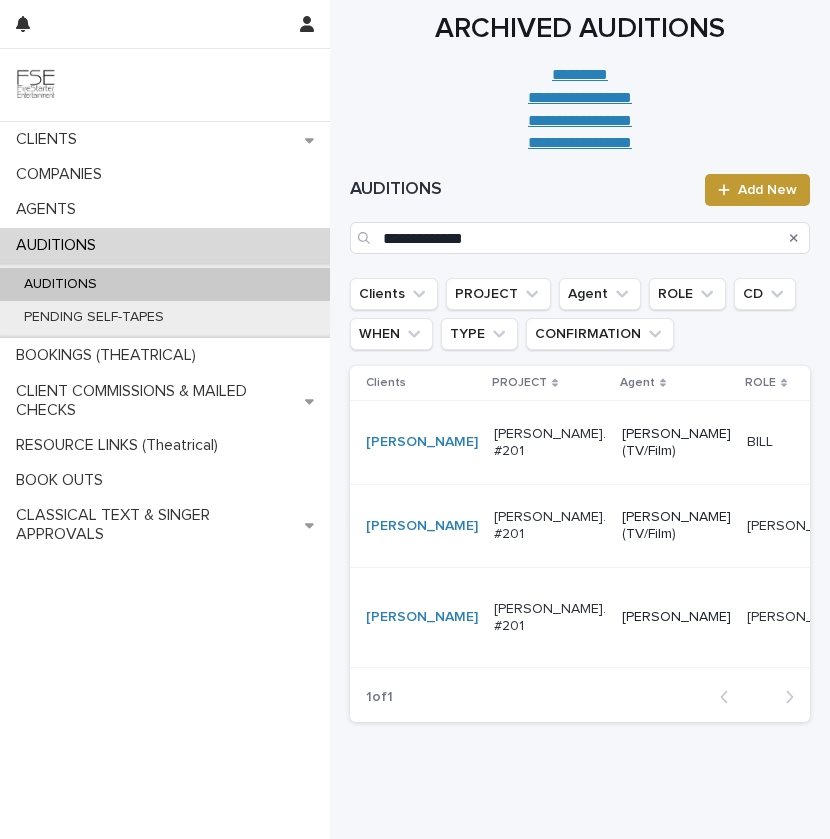click on "[PERSON_NAME]. #201" at bounding box center (550, 443) 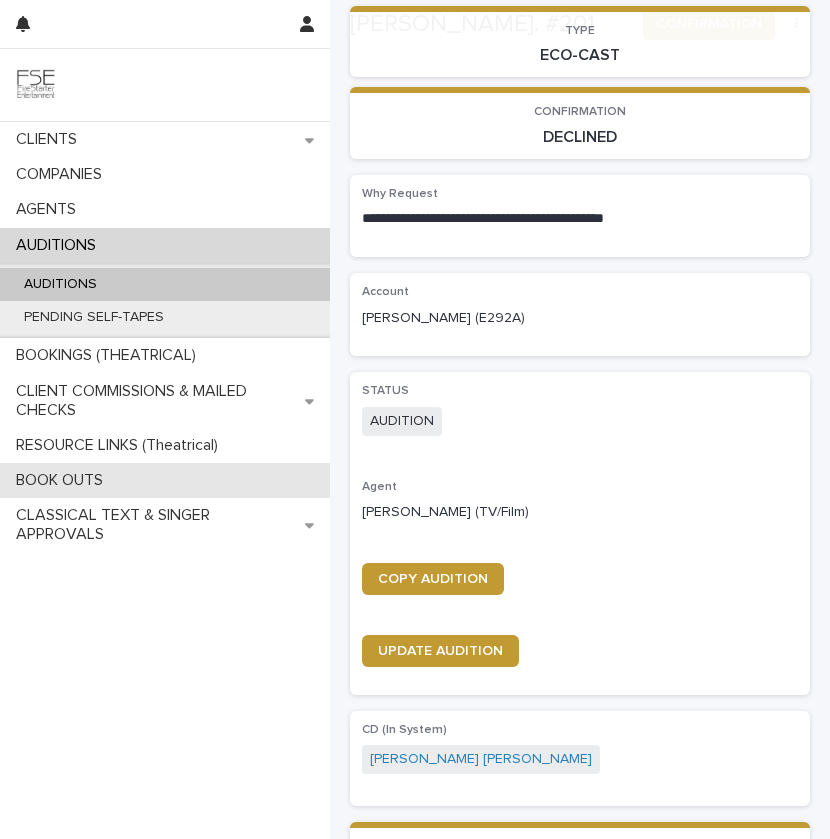 scroll, scrollTop: 451, scrollLeft: 0, axis: vertical 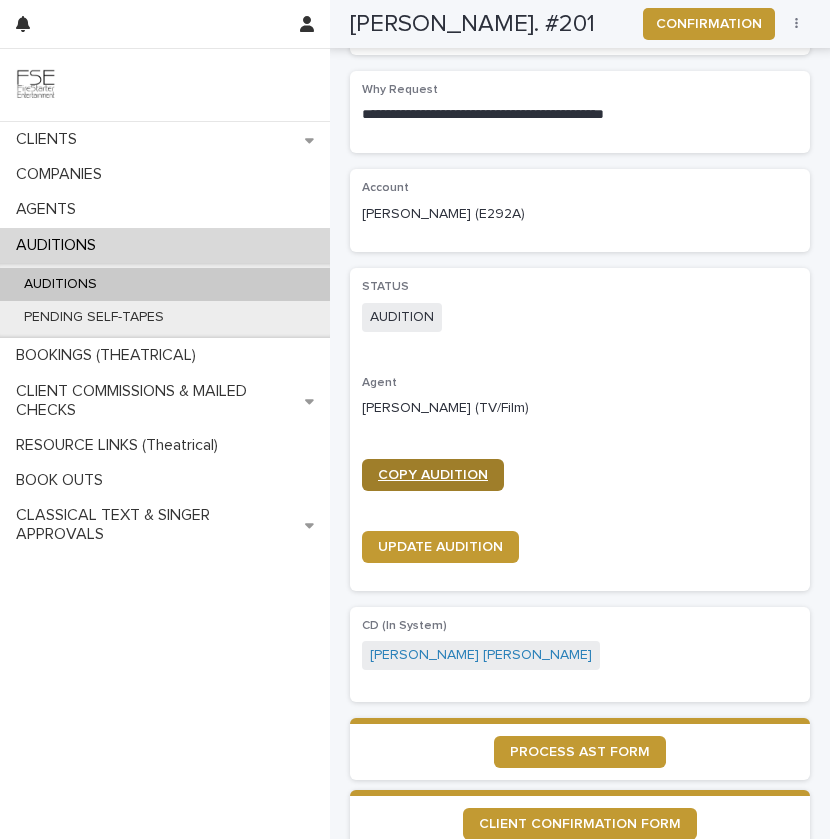 click on "COPY AUDITION" at bounding box center [433, 475] 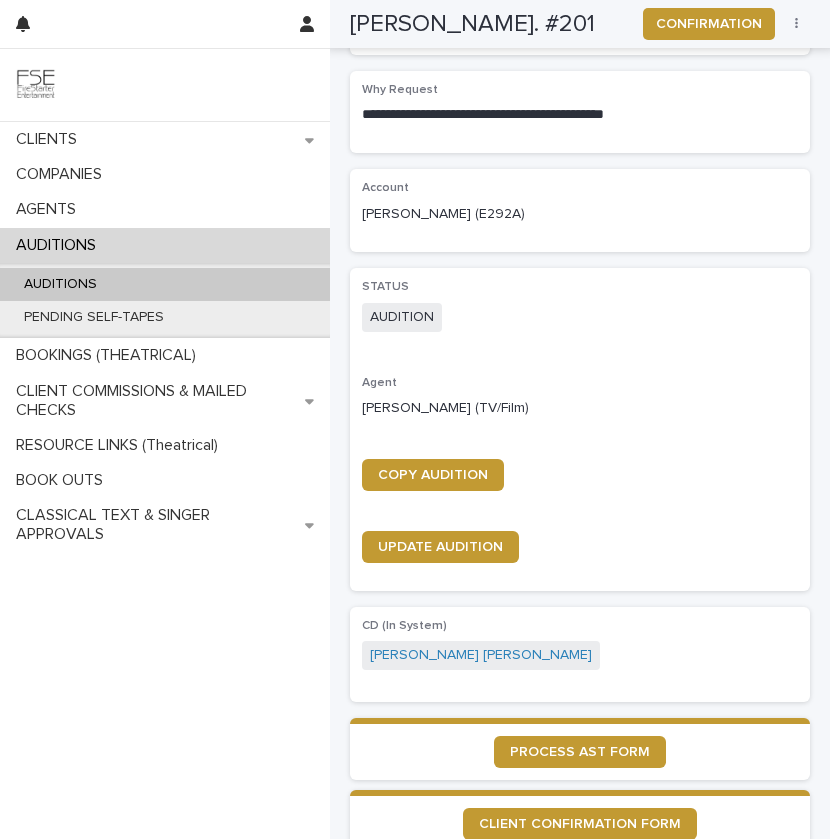 click on "AUDITIONS" at bounding box center (165, 284) 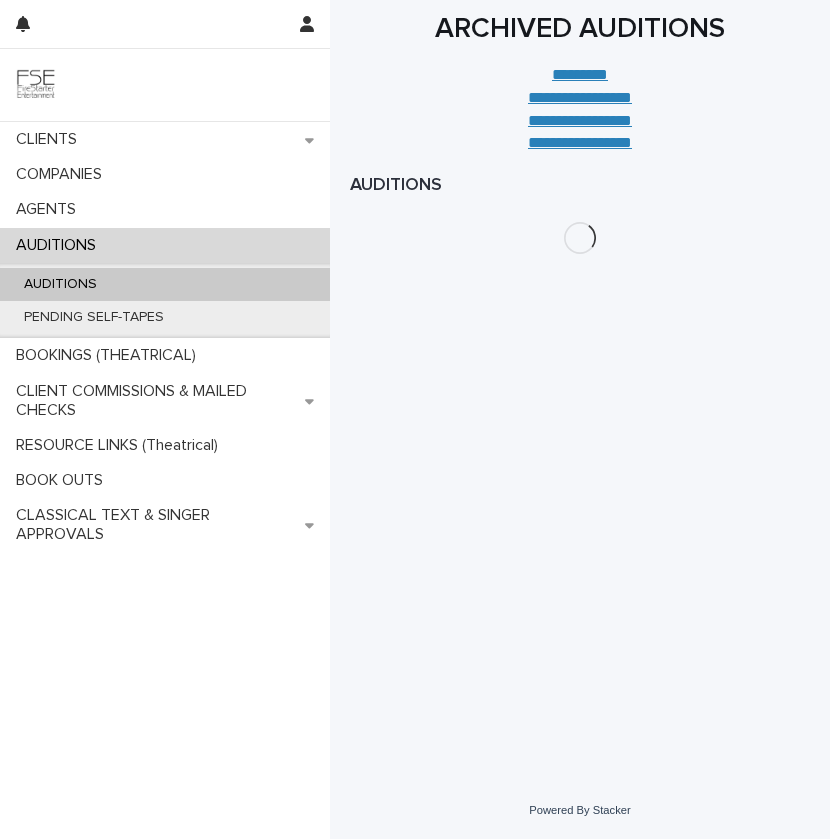 scroll, scrollTop: 0, scrollLeft: 0, axis: both 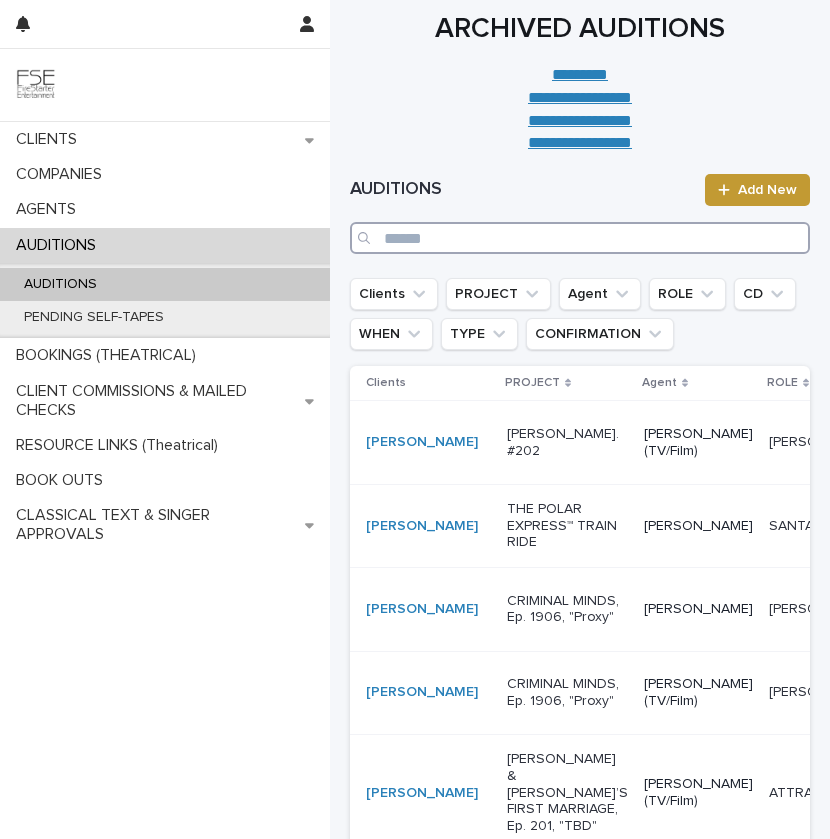 click at bounding box center (580, 238) 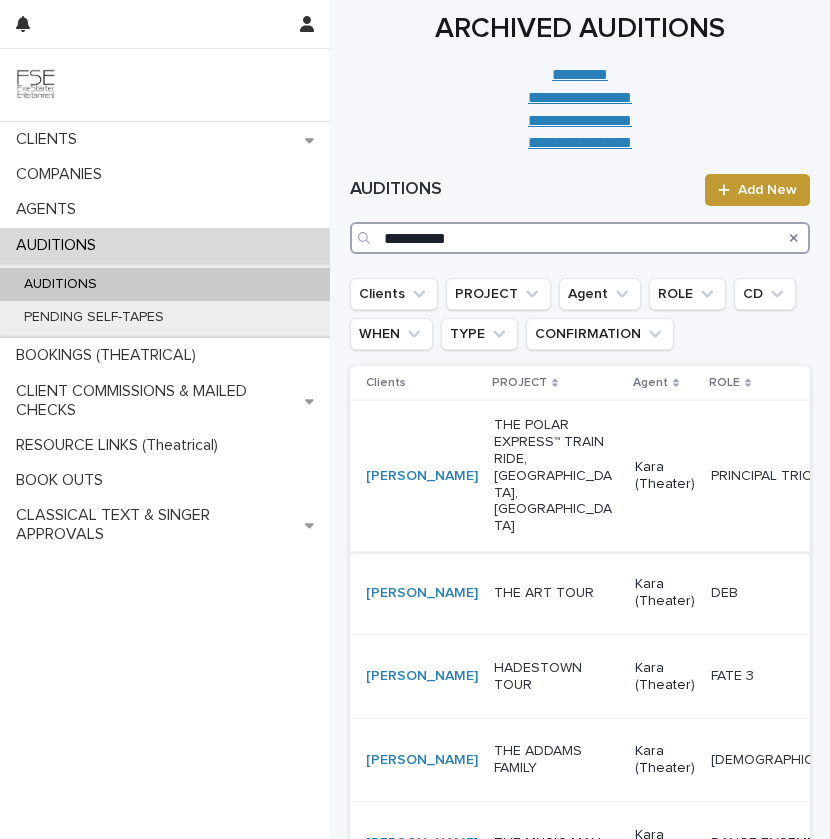 type on "**********" 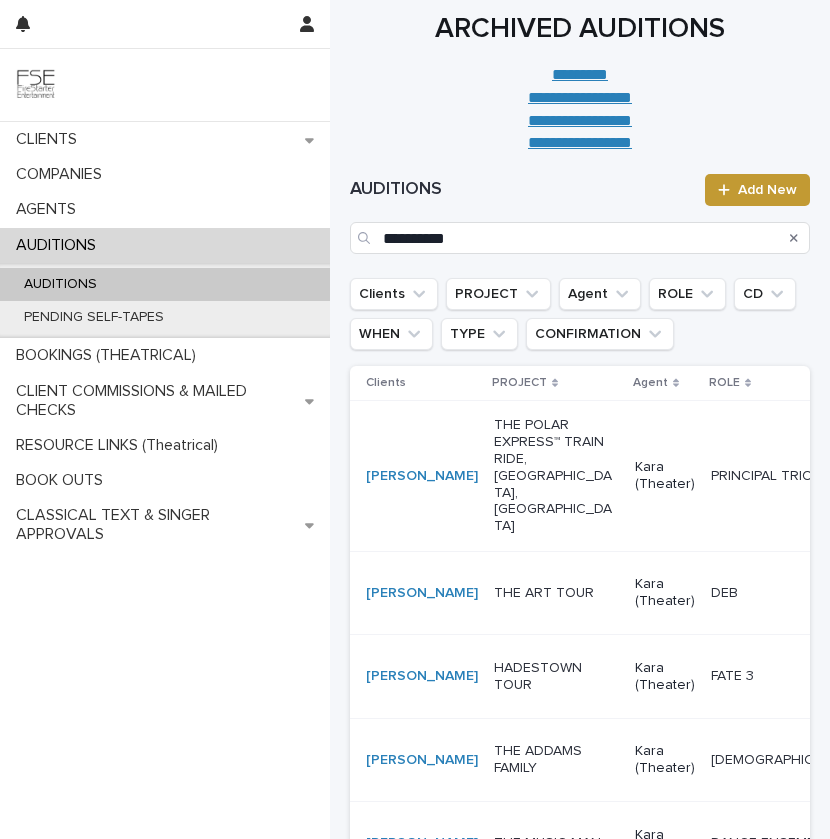 click on "THE POLAR EXPRESS™ TRAIN RIDE, [GEOGRAPHIC_DATA], [GEOGRAPHIC_DATA]" at bounding box center (556, 476) 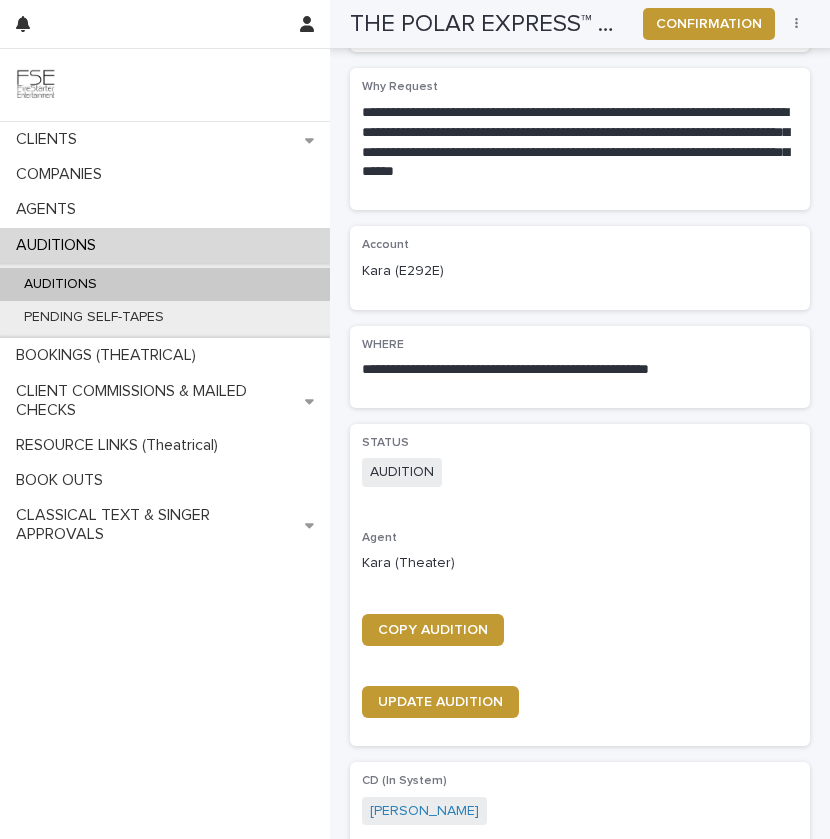 scroll, scrollTop: 604, scrollLeft: 0, axis: vertical 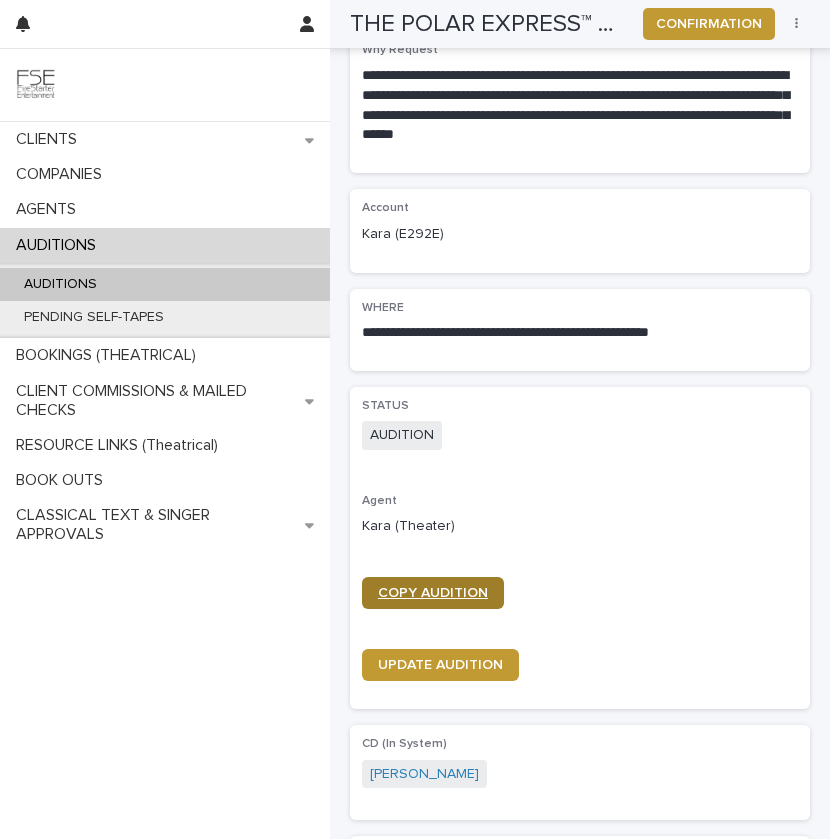 click on "COPY AUDITION" at bounding box center (433, 593) 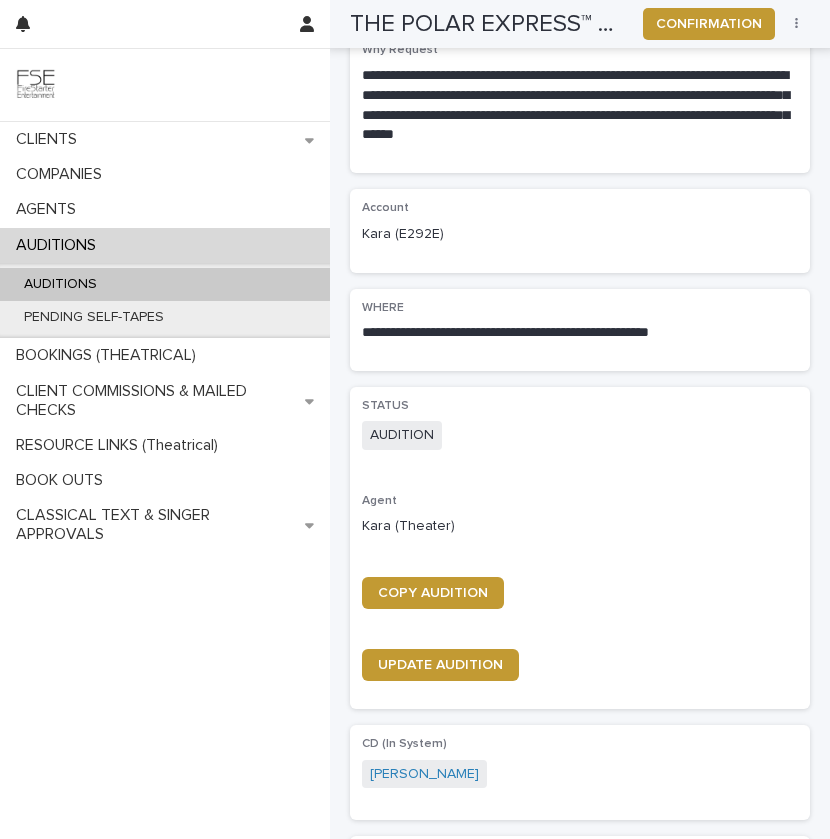 click on "AUDITIONS" at bounding box center [165, 284] 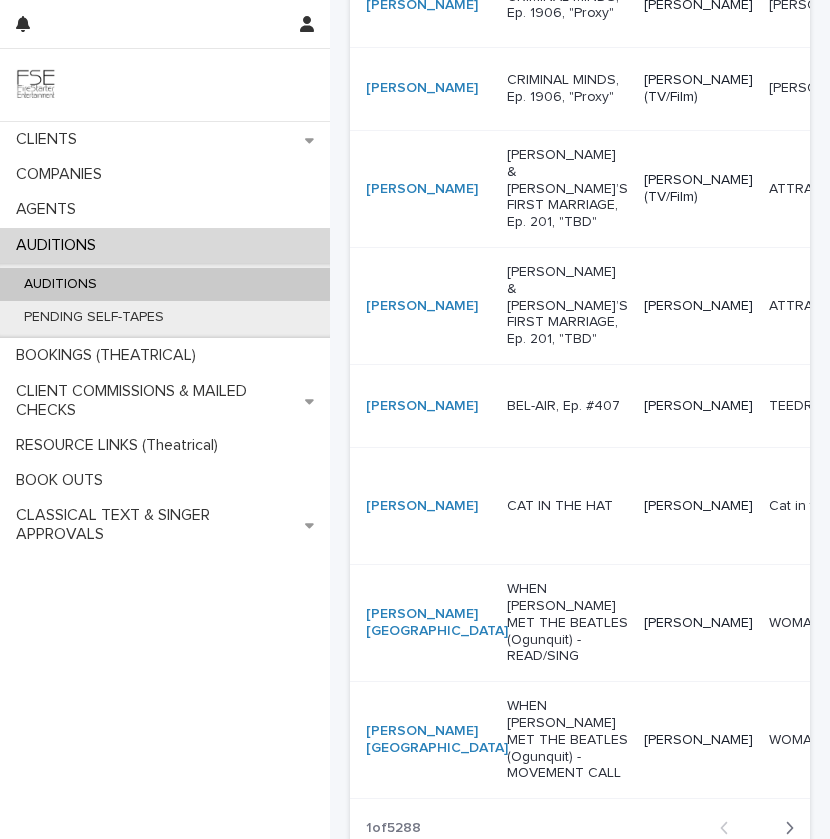 scroll, scrollTop: 0, scrollLeft: 0, axis: both 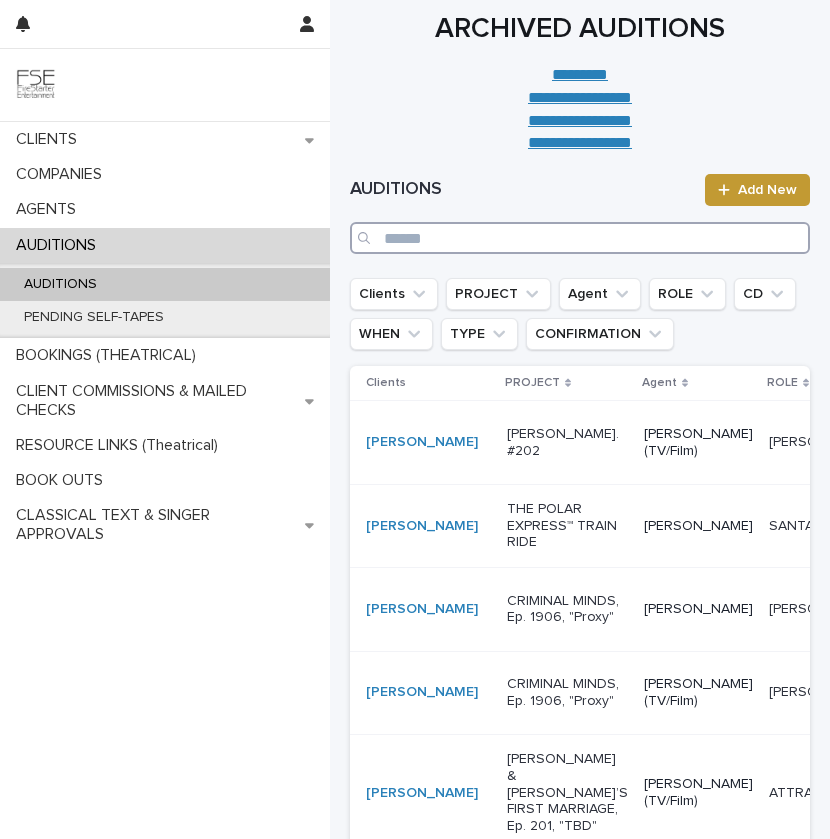 click at bounding box center (580, 238) 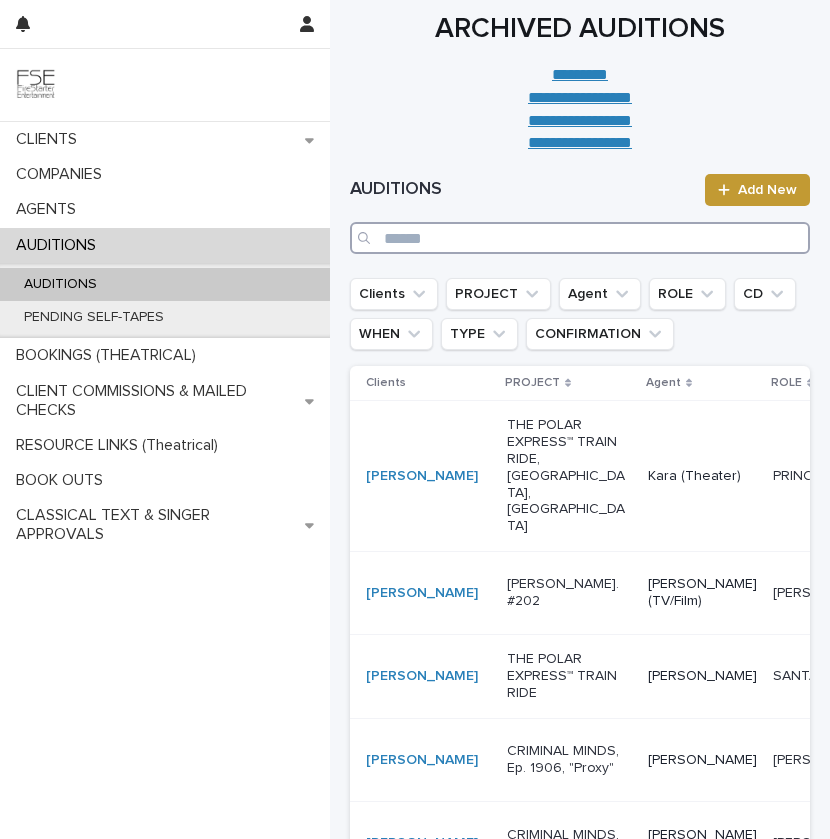 paste on "**********" 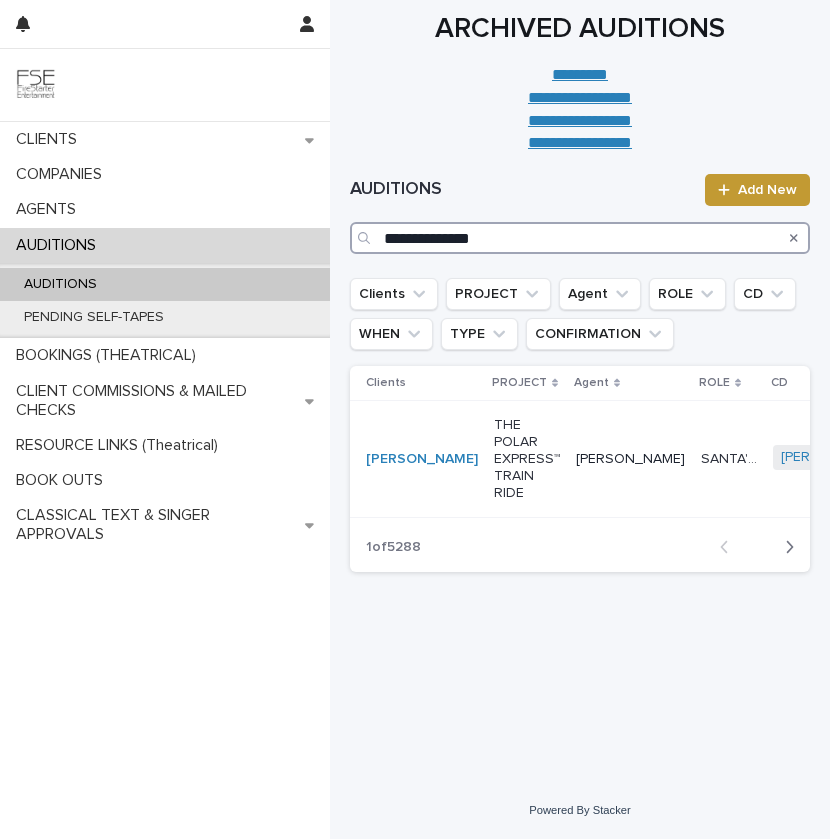 type on "**********" 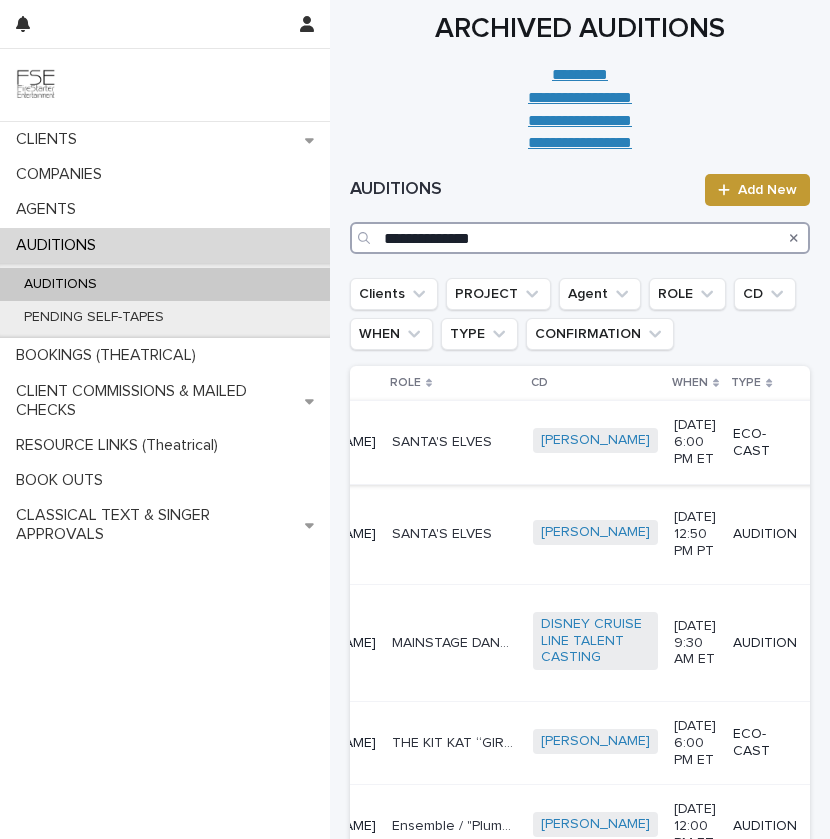 scroll, scrollTop: 0, scrollLeft: 387, axis: horizontal 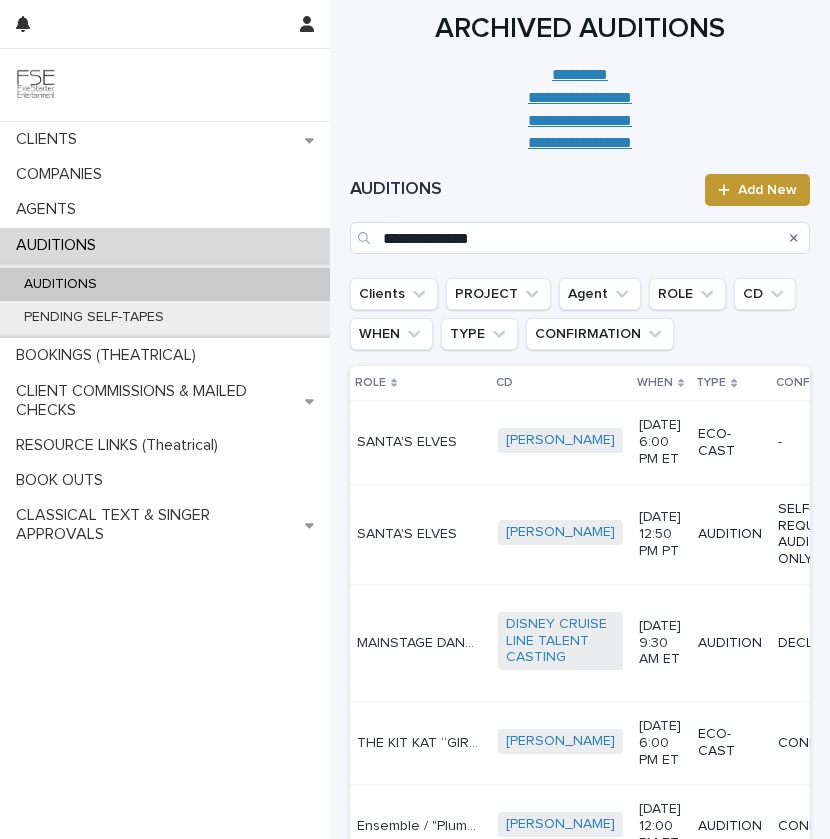 click on "ECO-CAST" at bounding box center (730, 443) 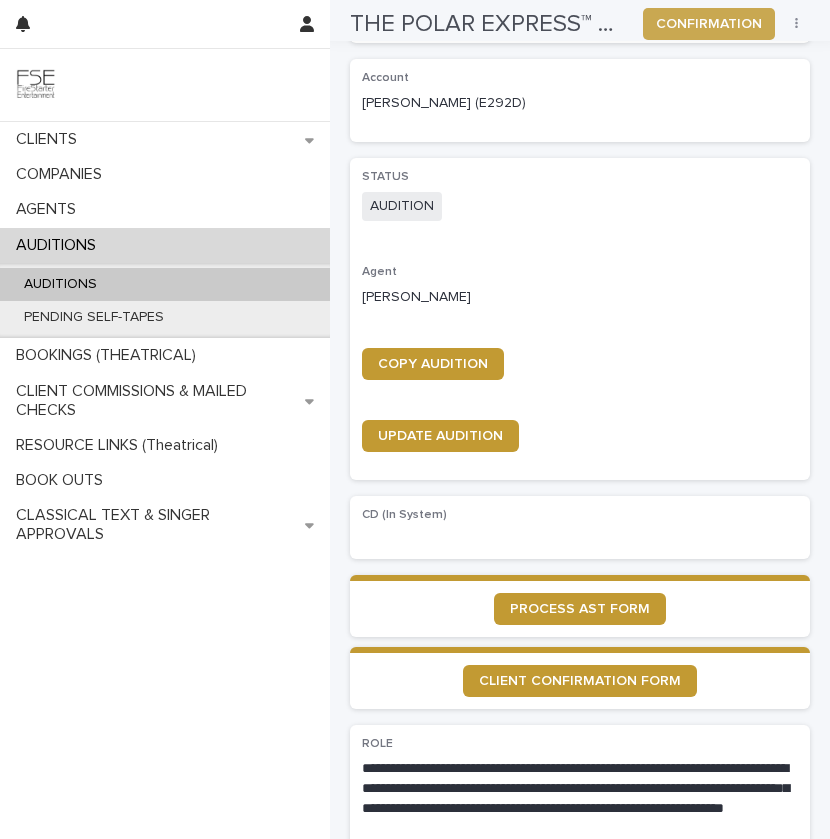 scroll, scrollTop: 536, scrollLeft: 0, axis: vertical 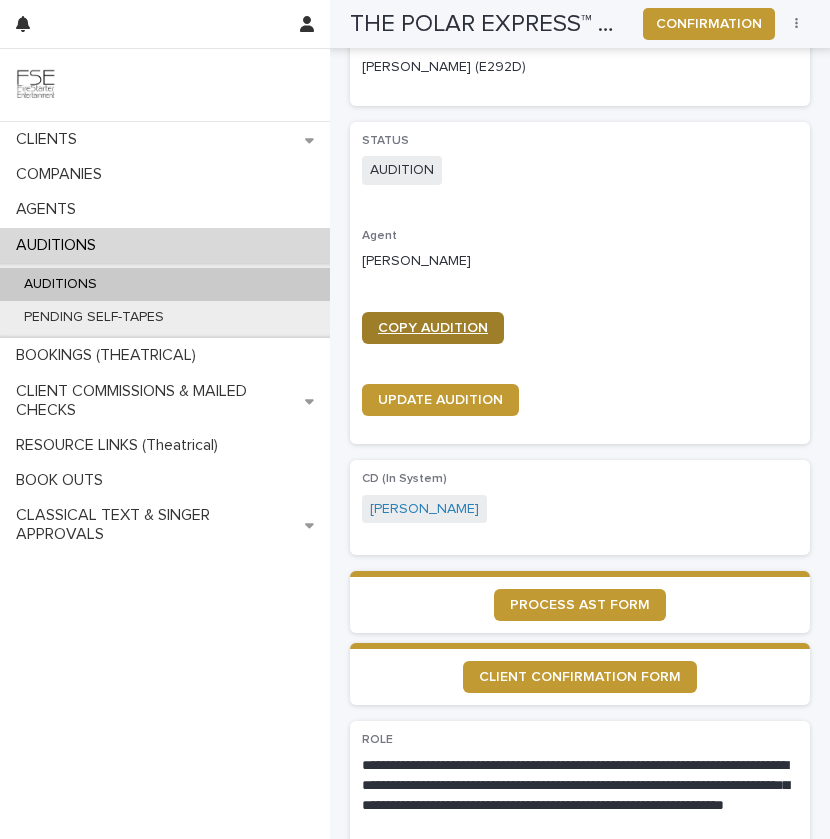 click on "COPY AUDITION" at bounding box center [433, 328] 